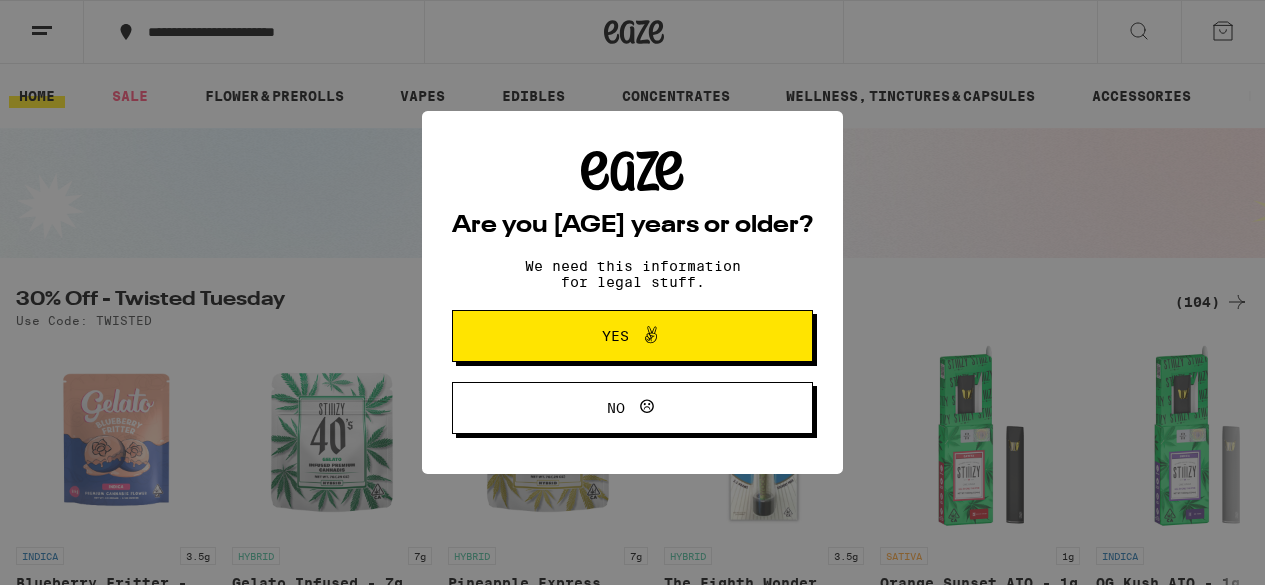 scroll, scrollTop: 0, scrollLeft: 0, axis: both 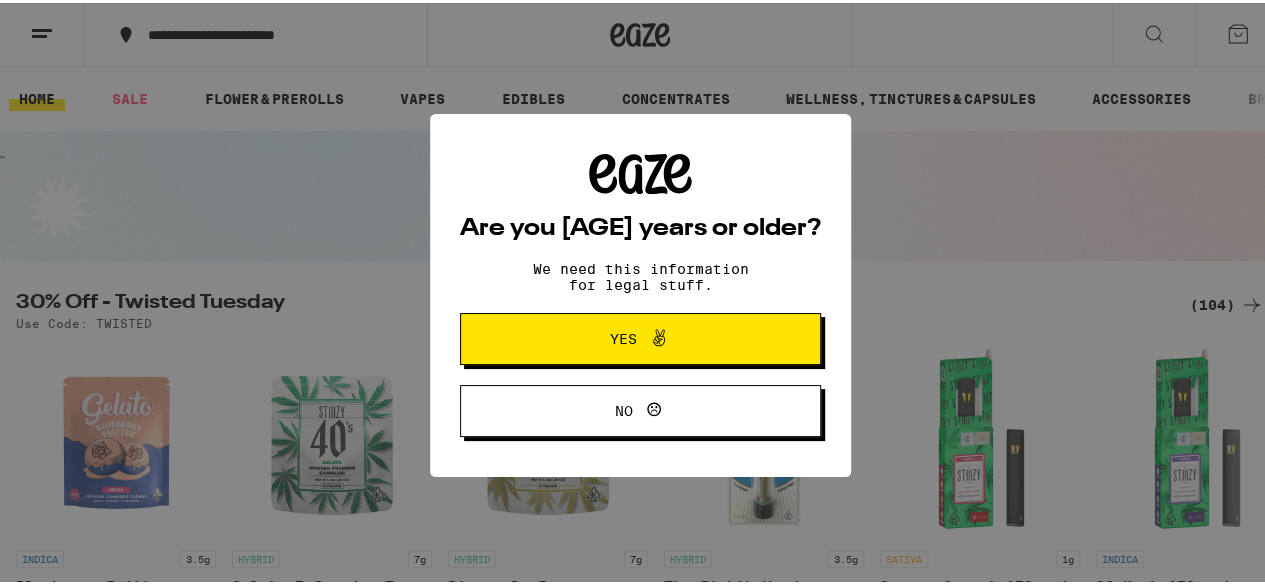 click on "Yes" at bounding box center [640, 336] 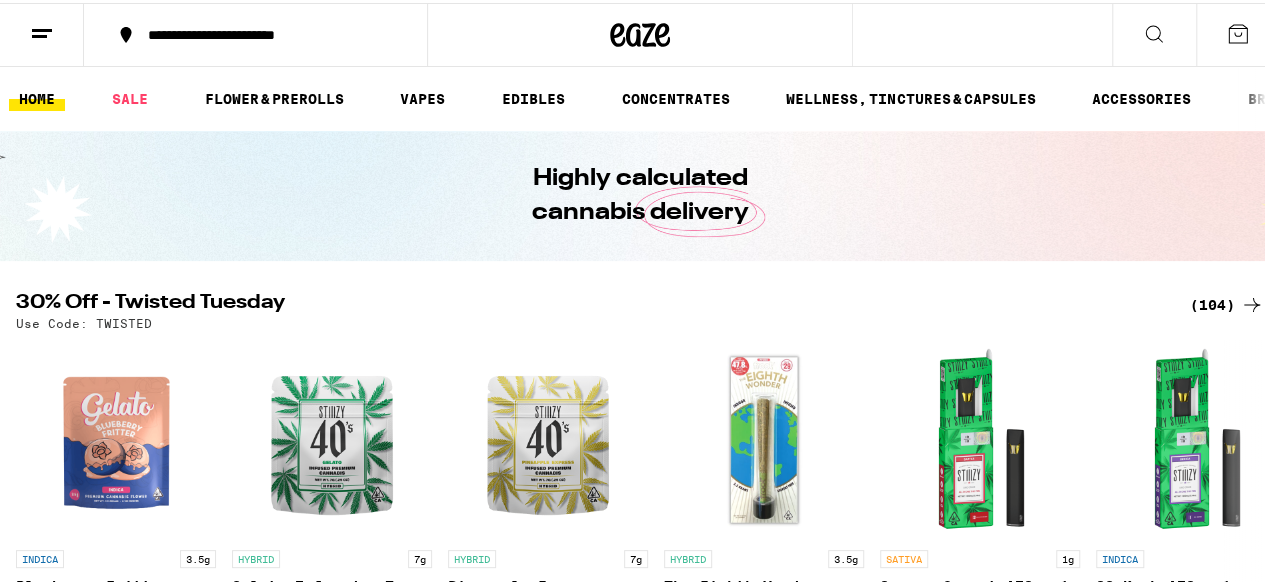 scroll, scrollTop: 166, scrollLeft: 0, axis: vertical 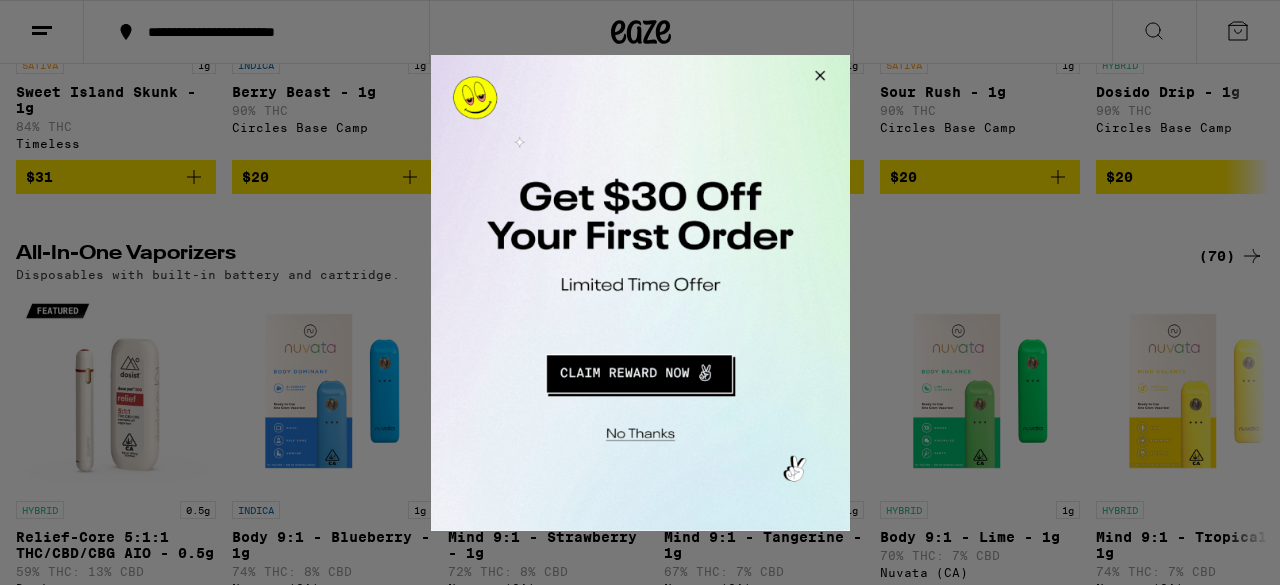 click at bounding box center (638, 370) 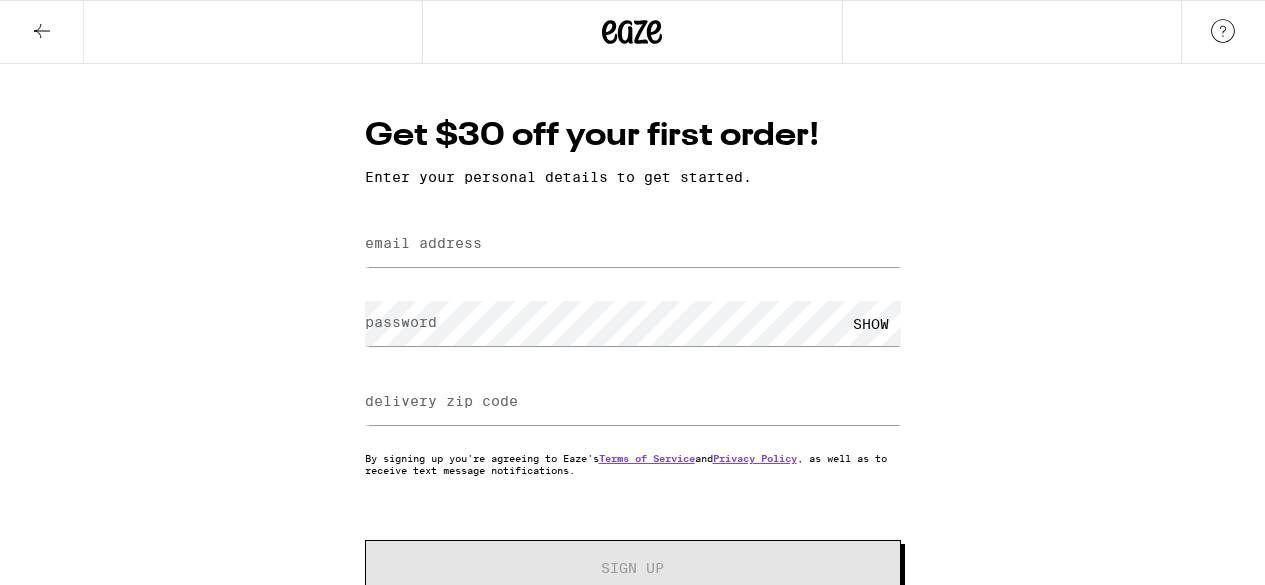 scroll, scrollTop: 0, scrollLeft: 0, axis: both 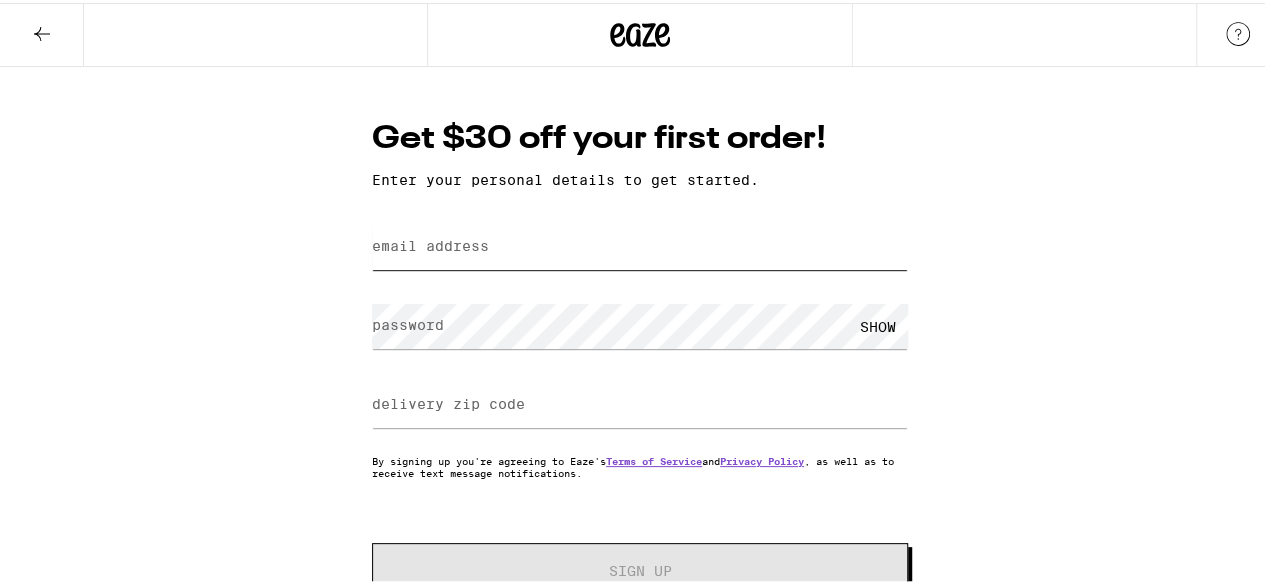 click on "email address" at bounding box center [640, 244] 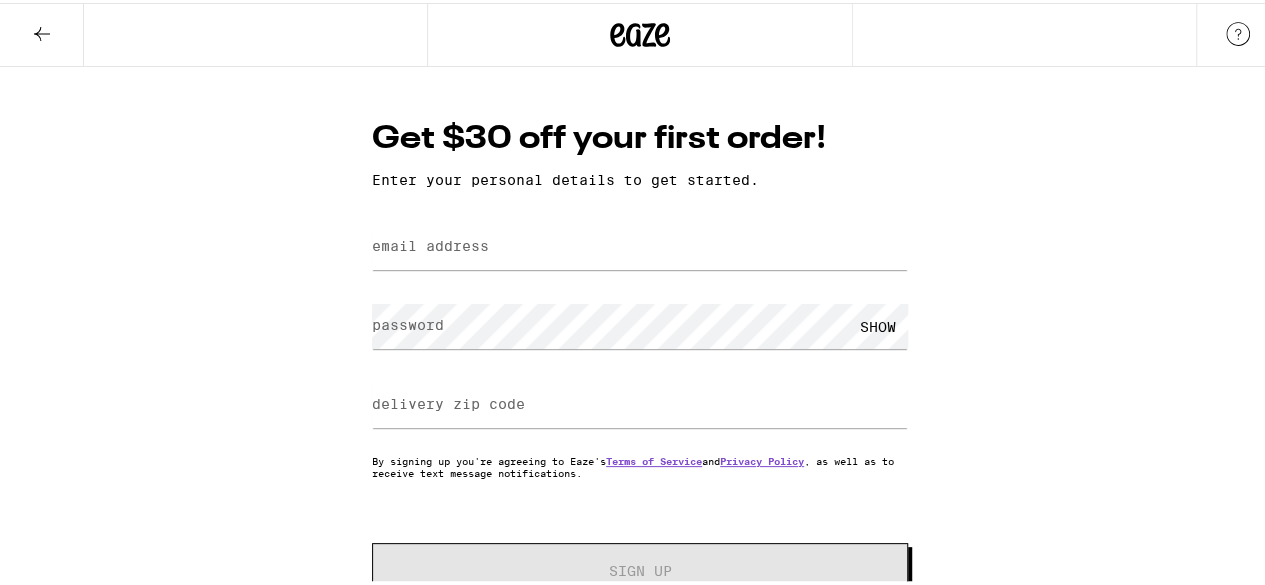click on "Get $30 off your first order! Enter your personal details to get started. email address password SHOW delivery zip code By signing up you're agreeing to Eaze's  Terms of Service  and  Privacy Policy , as well as to receive text message notifications. Sign Up Log In" at bounding box center [640, 348] 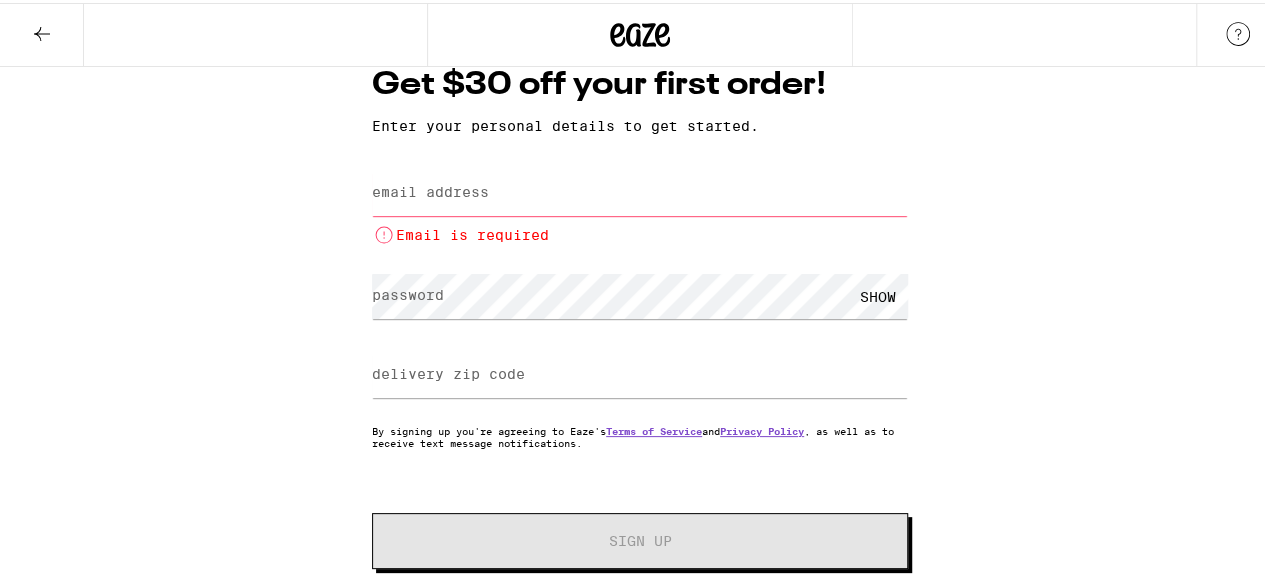 scroll, scrollTop: 78, scrollLeft: 0, axis: vertical 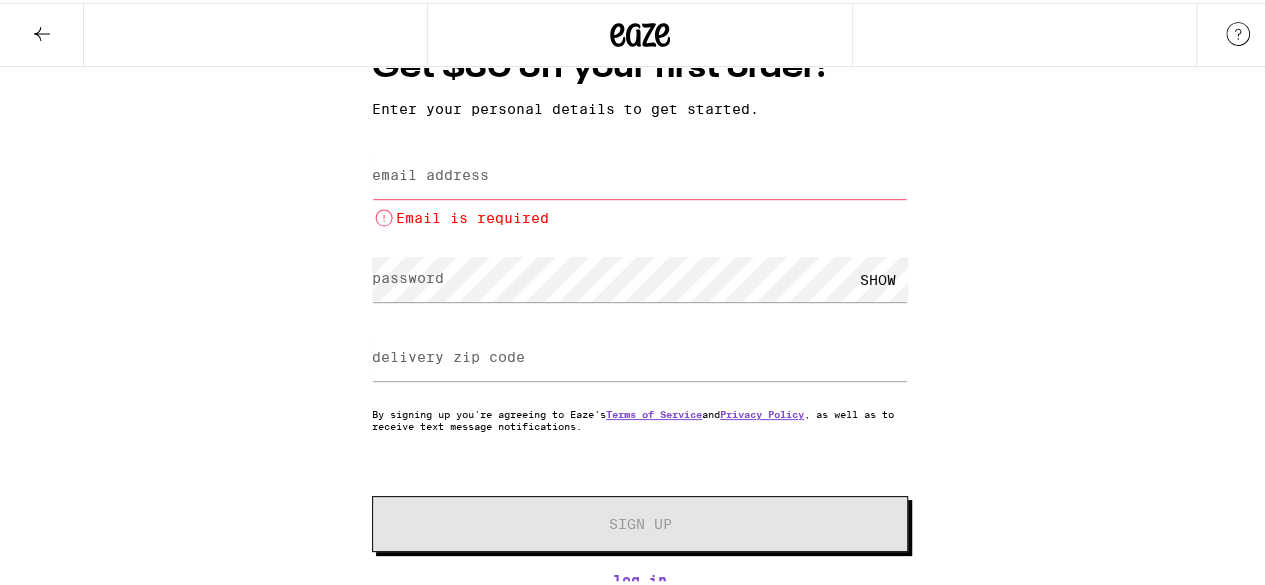 click on "email address" at bounding box center [640, 173] 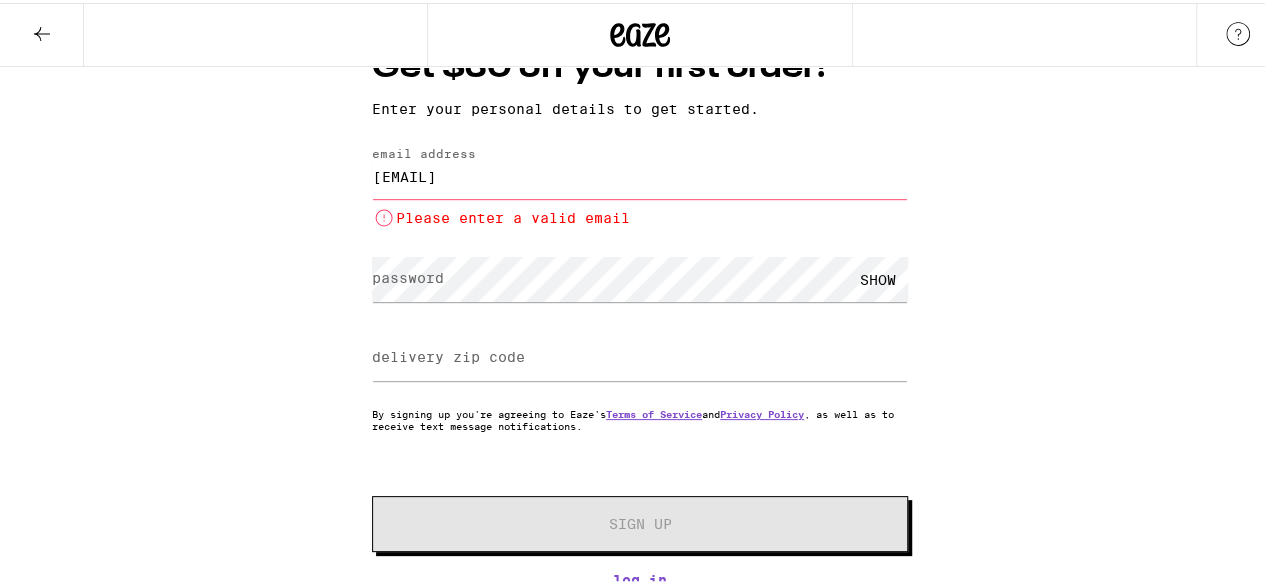 type on "[EMAIL]" 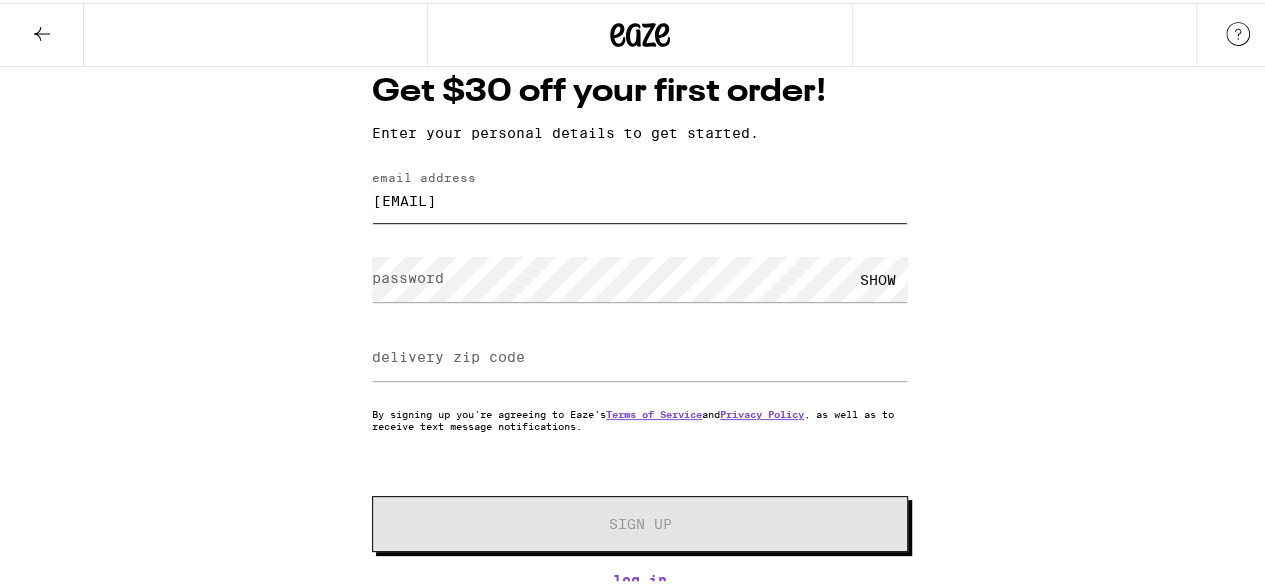 scroll, scrollTop: 54, scrollLeft: 0, axis: vertical 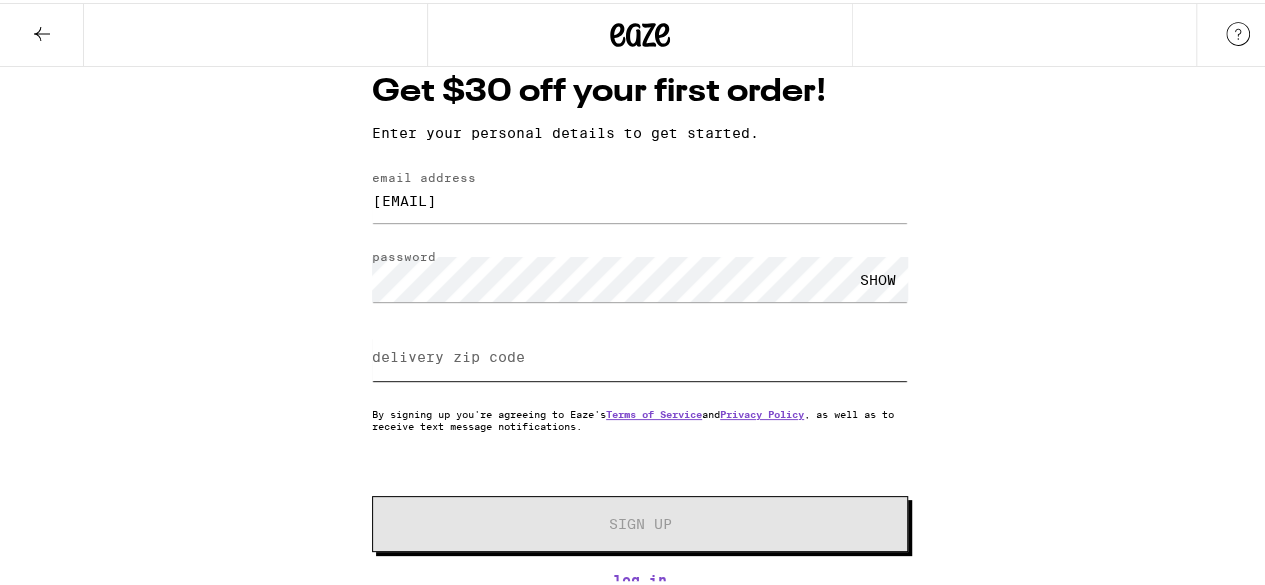 click on "delivery zip code" at bounding box center (640, 355) 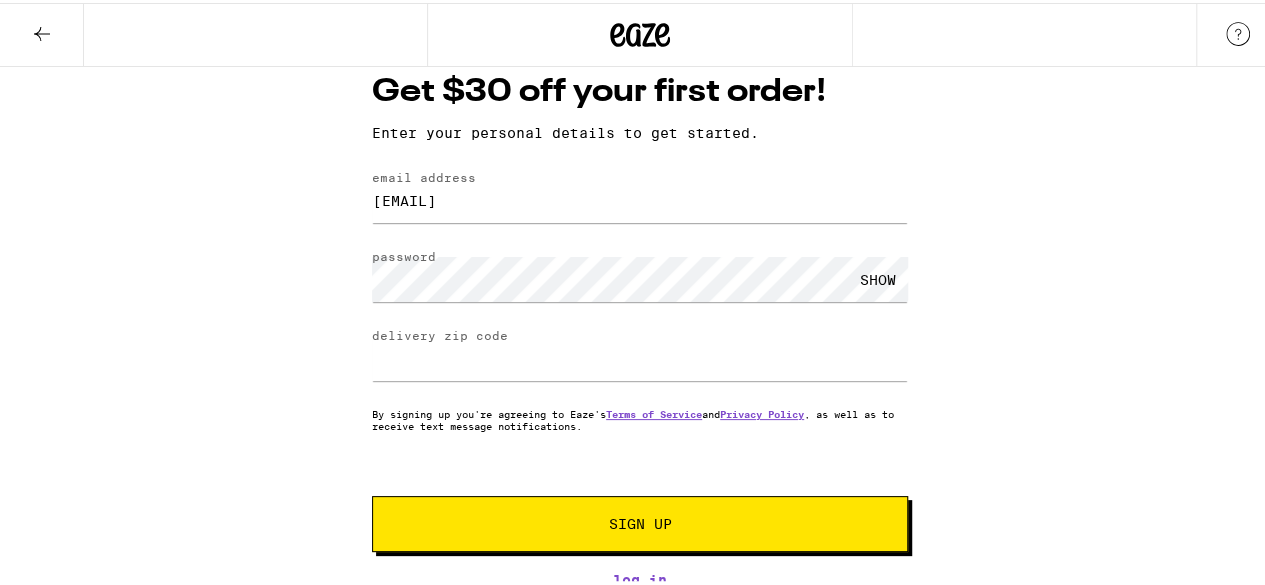 click on "SHOW" at bounding box center (878, 276) 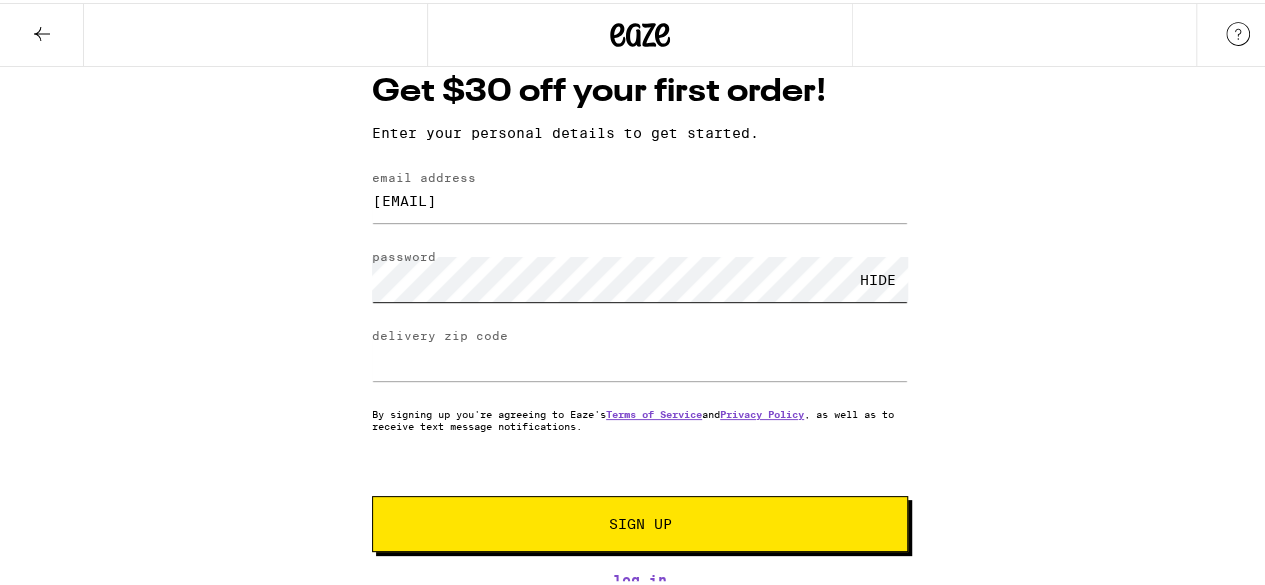 click on "Get $30 off your first order! Enter your personal details to get started. email address [EMAIL] password HIDE delivery zip code 27603 By signing up you're agreeing to Eaze's  Terms of Service  and  Privacy Policy , as well as to receive text message notifications. Sign Up Log In" at bounding box center (640, 301) 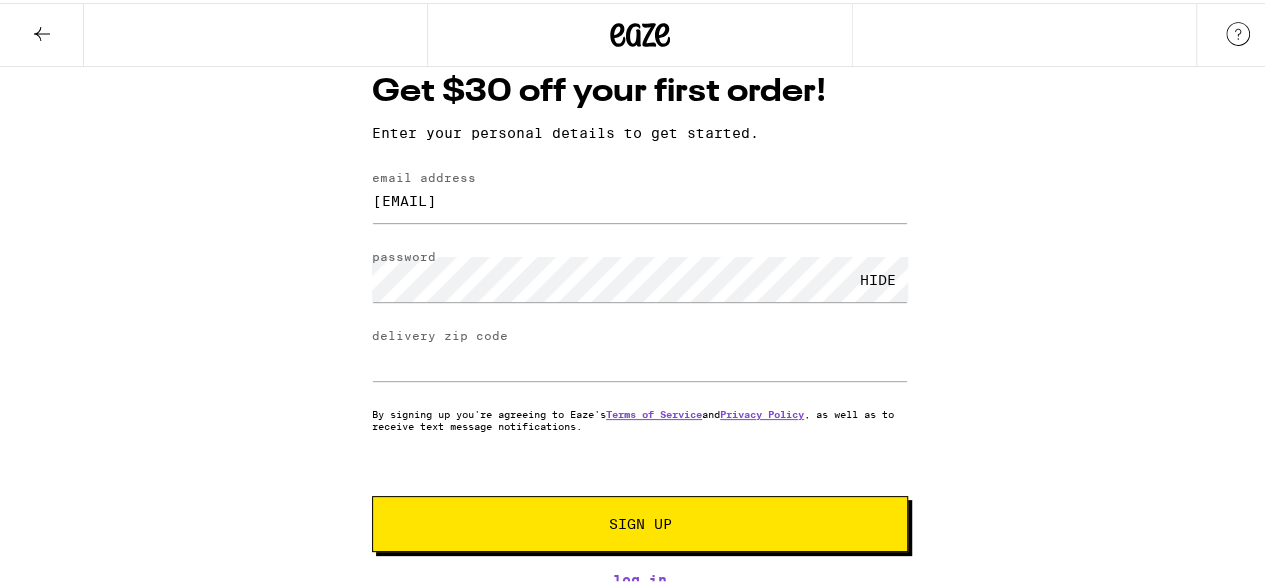click on "Sign Up" at bounding box center (640, 521) 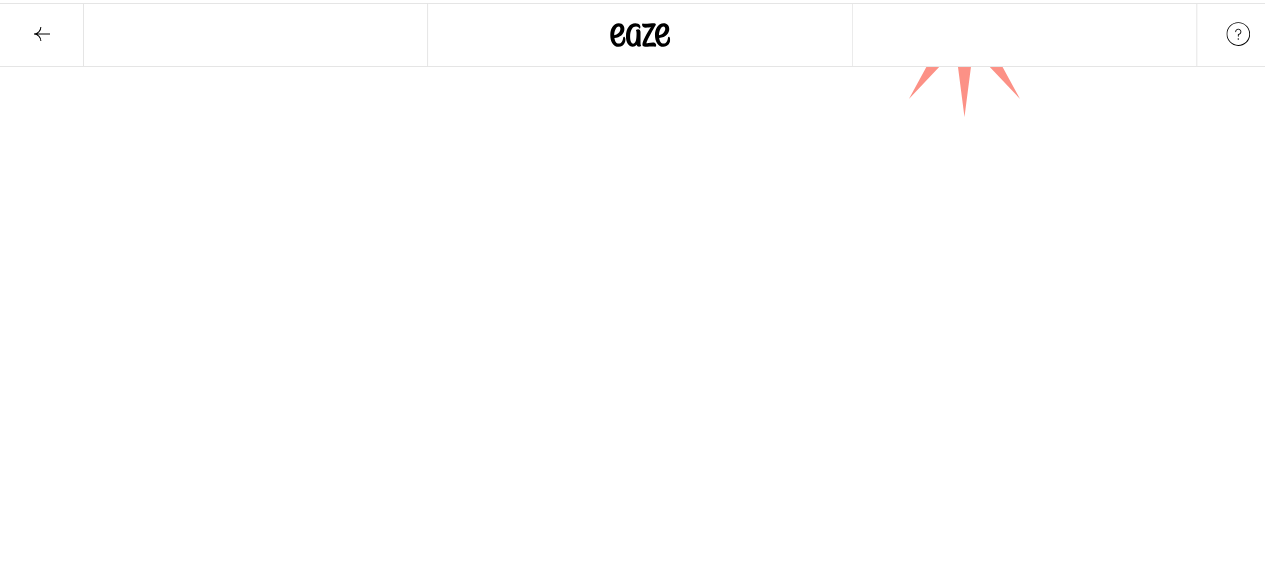 scroll, scrollTop: 0, scrollLeft: 0, axis: both 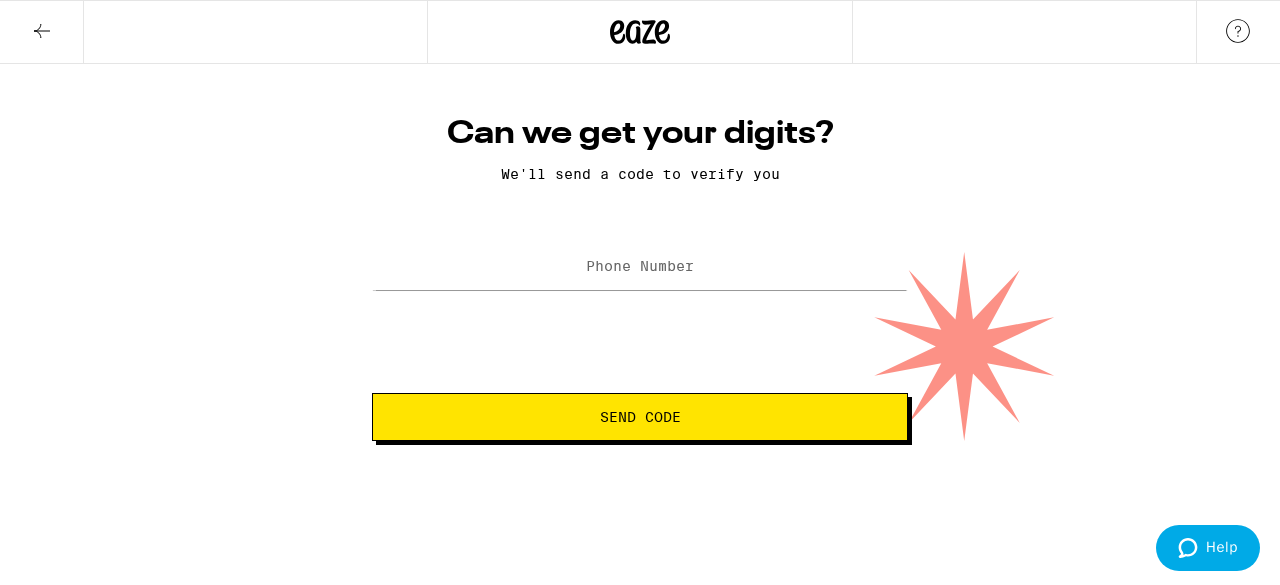 click on "Phone Number" at bounding box center (640, 266) 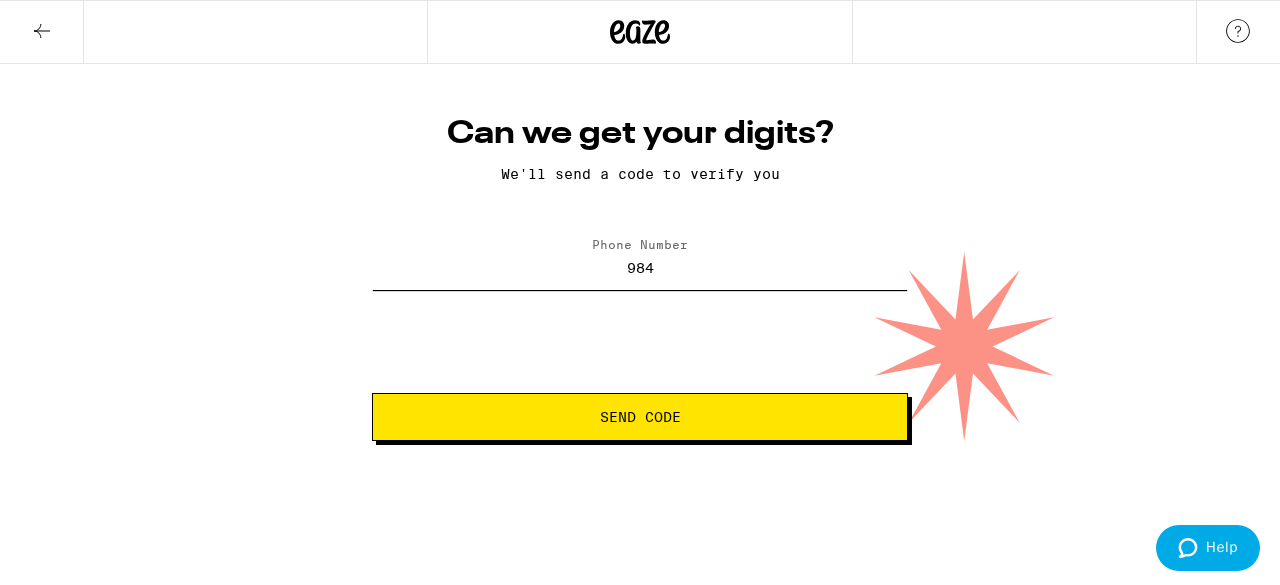 type on "([PHONE]) [PHONE]" 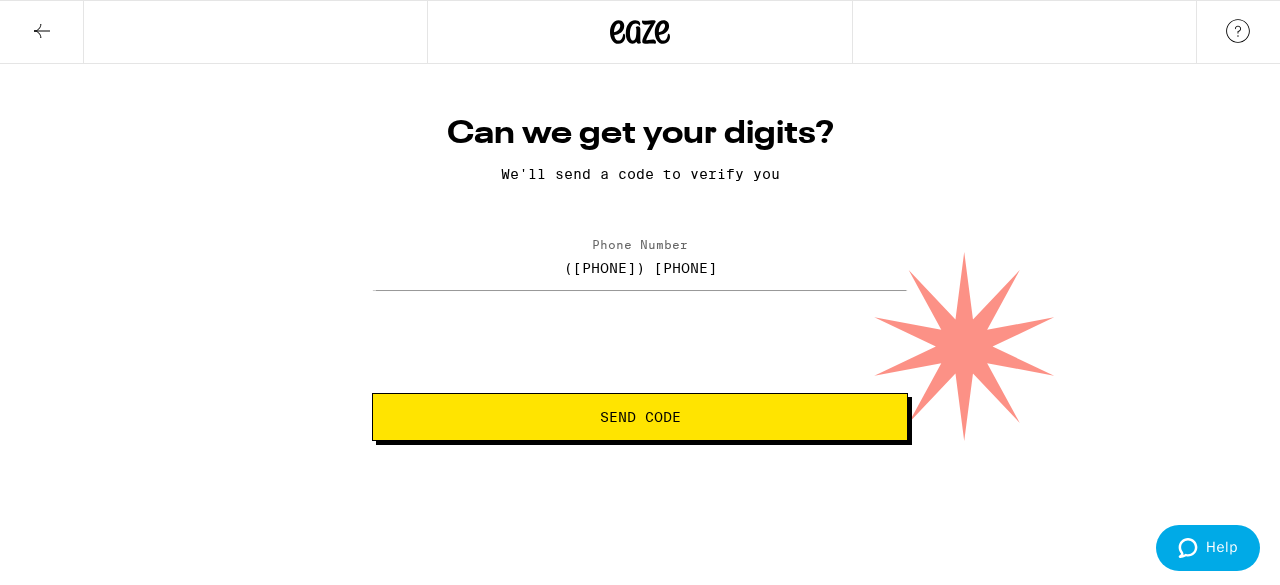 click on "Send Code" at bounding box center [640, 417] 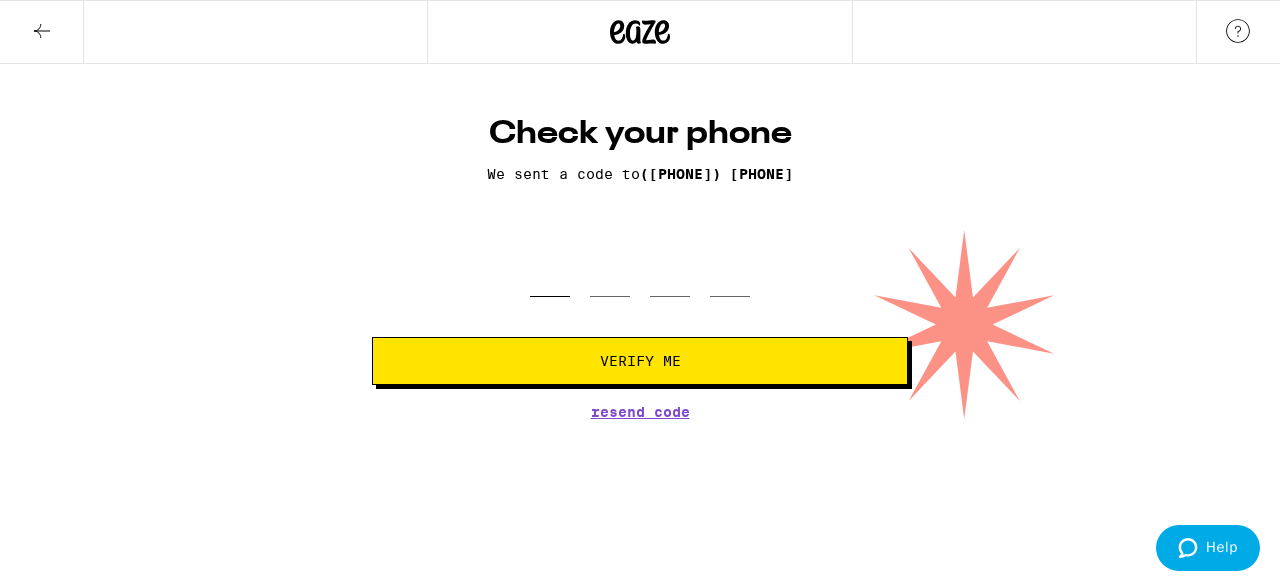 click at bounding box center [550, 267] 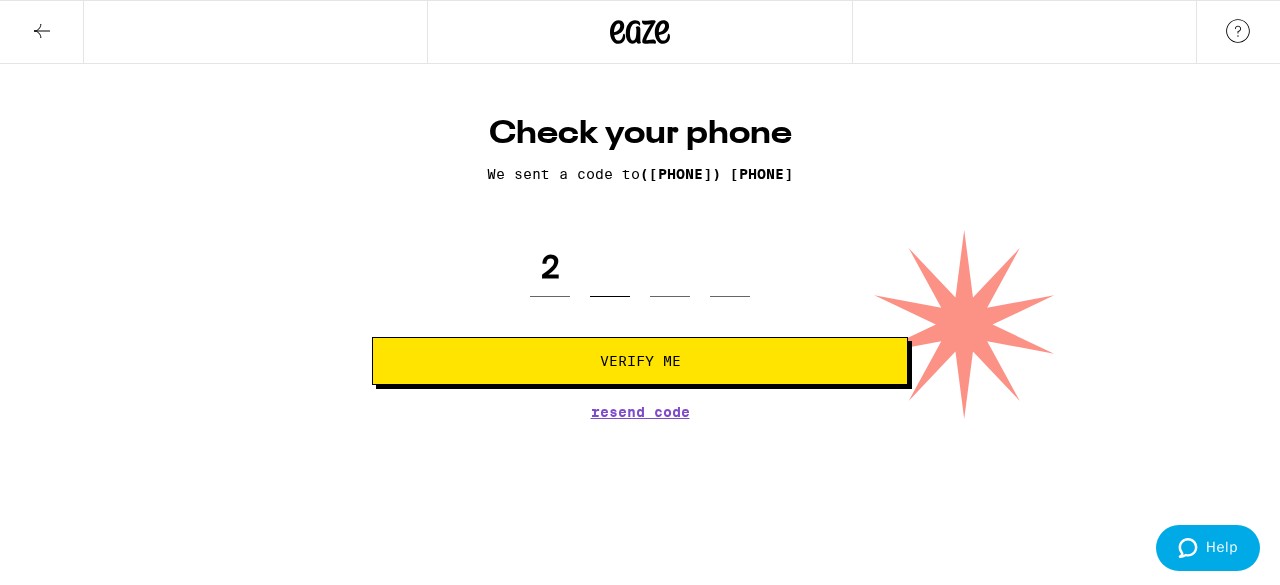 type on "7" 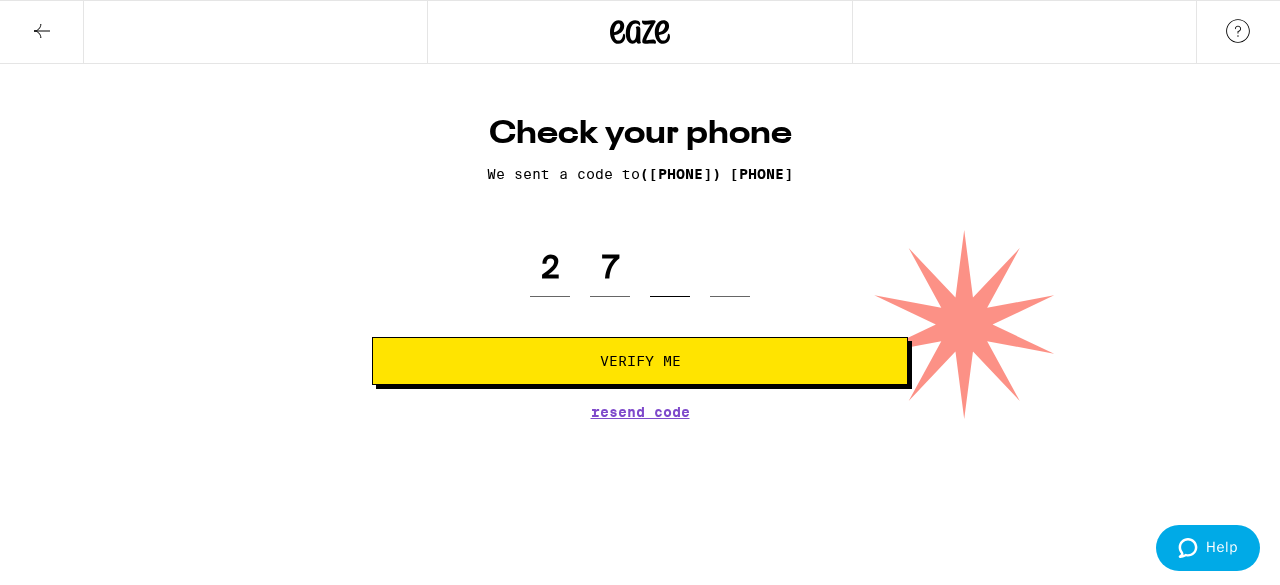 type on "4" 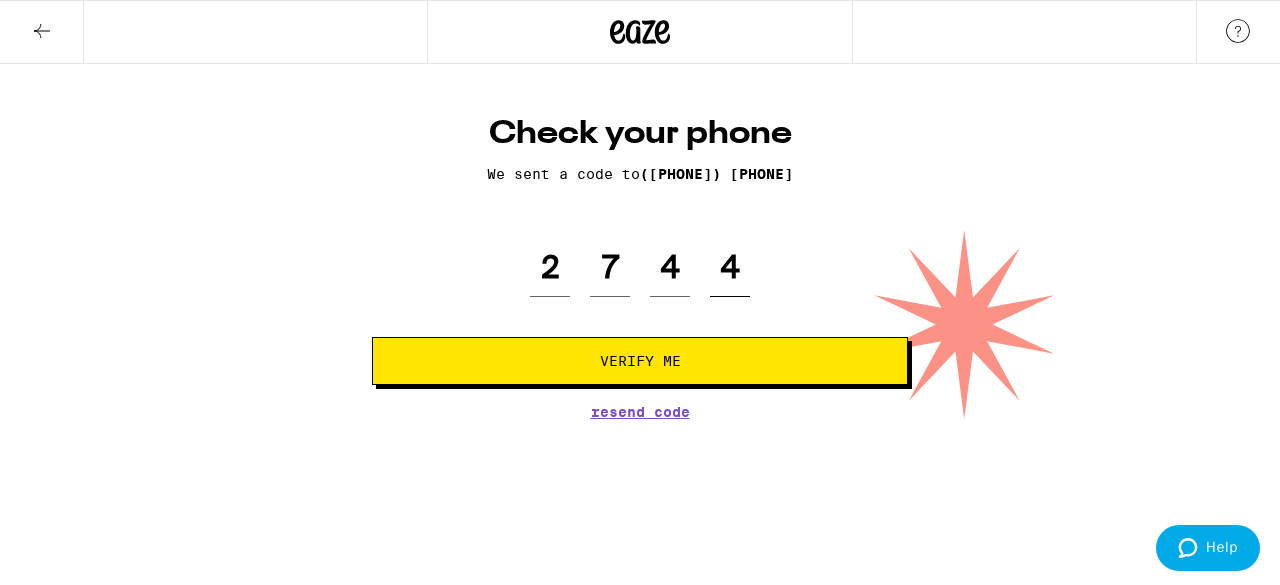 type on "4" 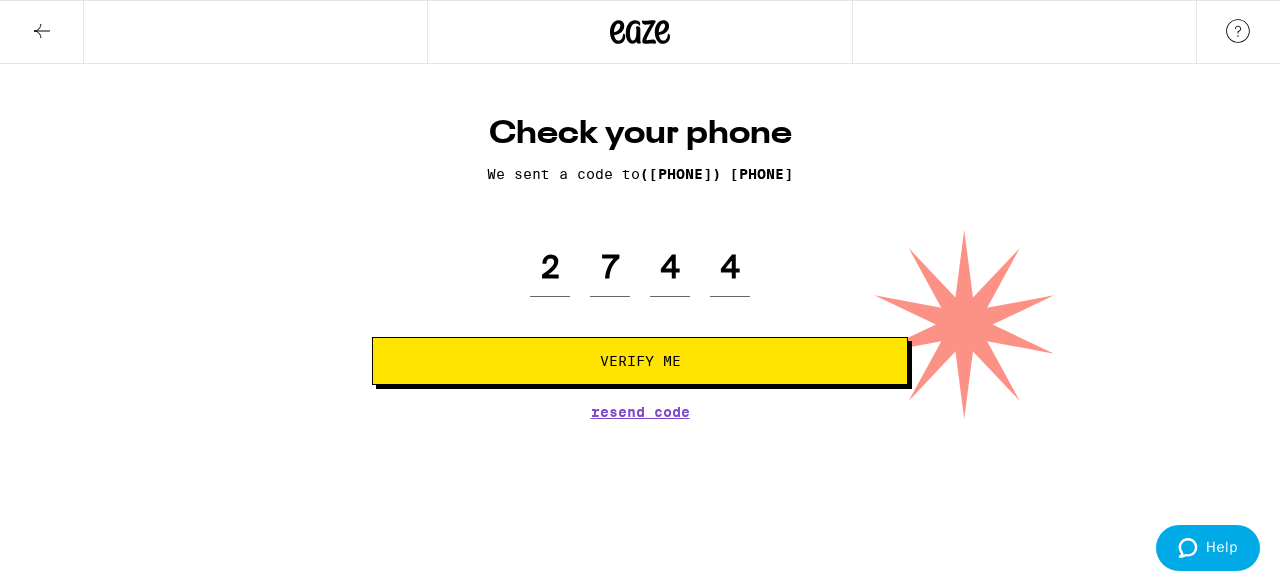 click on "Verify Me" at bounding box center (640, 361) 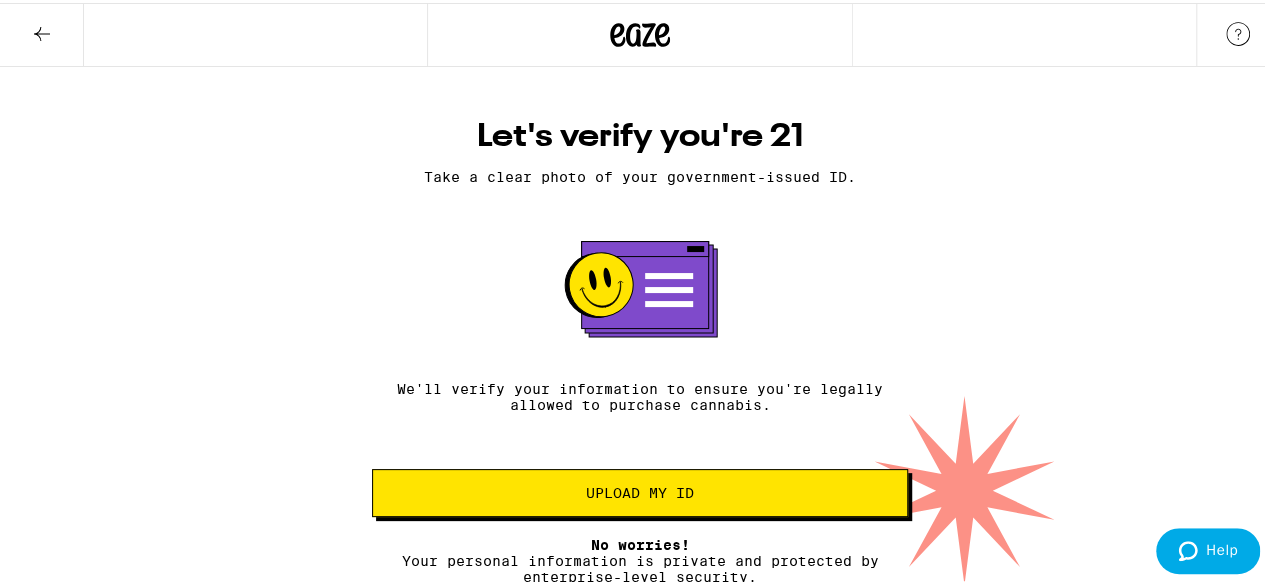 scroll, scrollTop: 14, scrollLeft: 0, axis: vertical 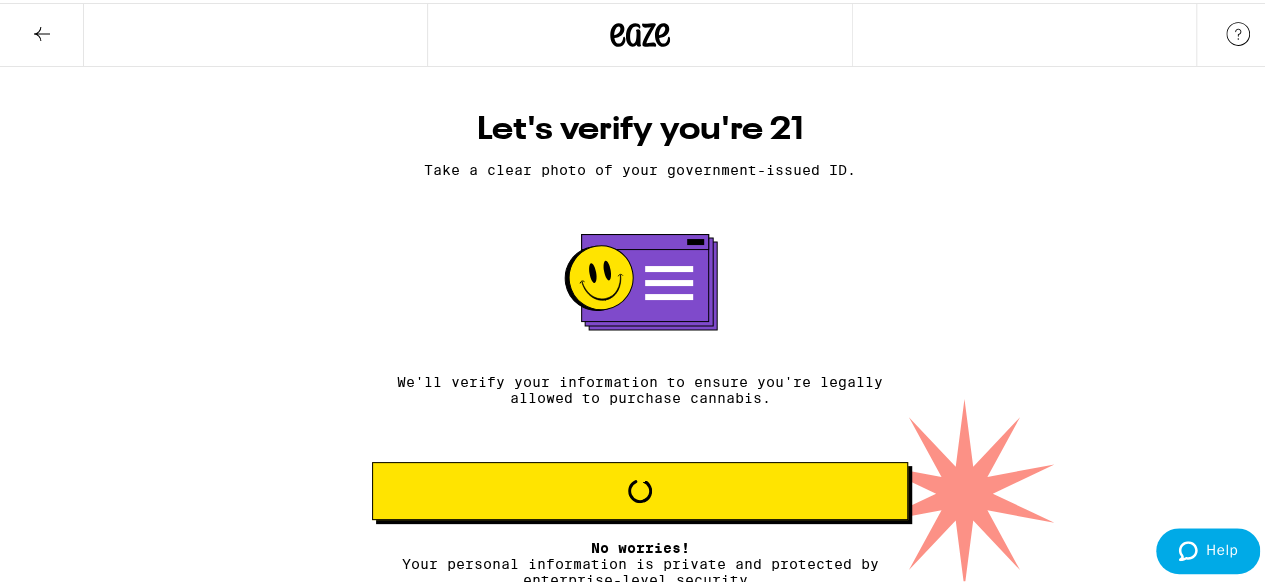 click 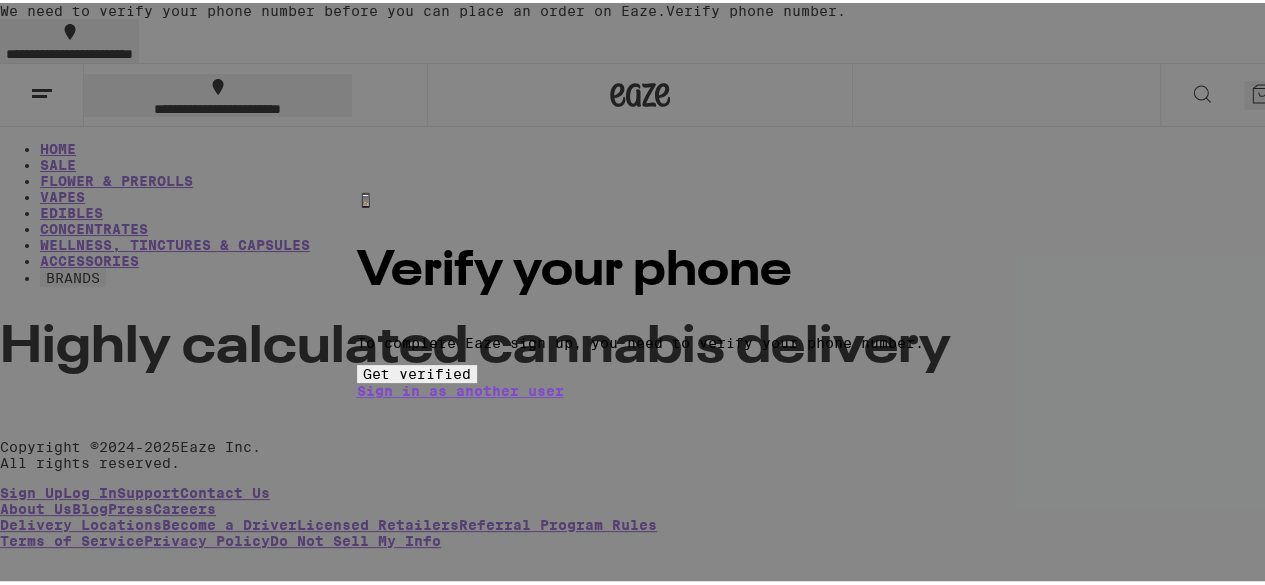 scroll, scrollTop: 0, scrollLeft: 0, axis: both 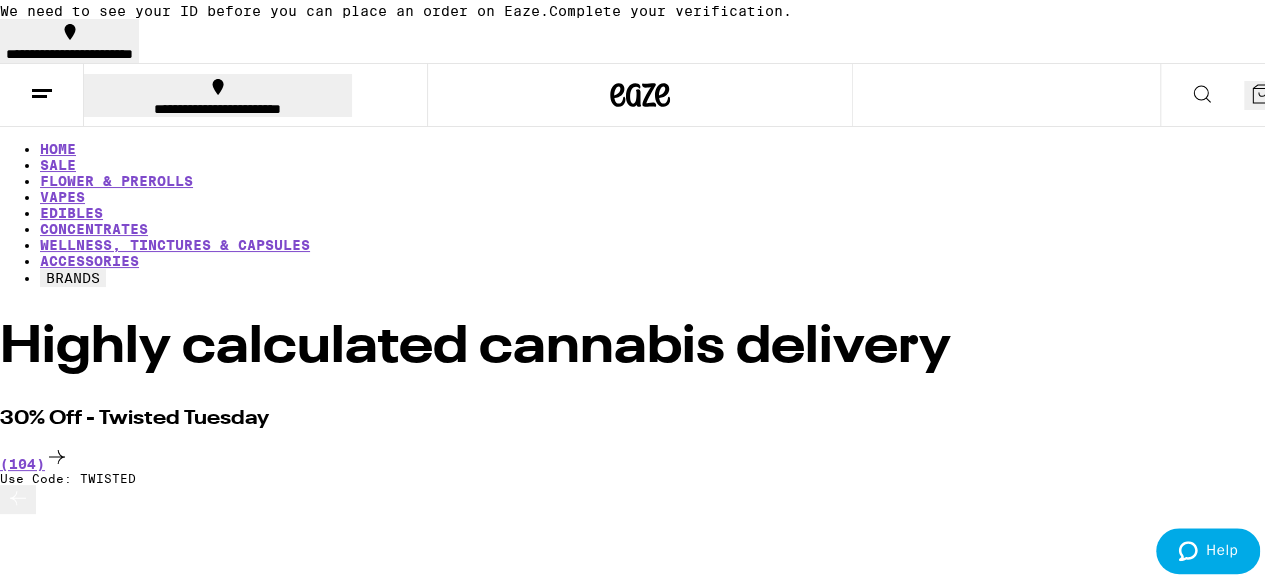 click on "Complete your verification." at bounding box center [670, 8] 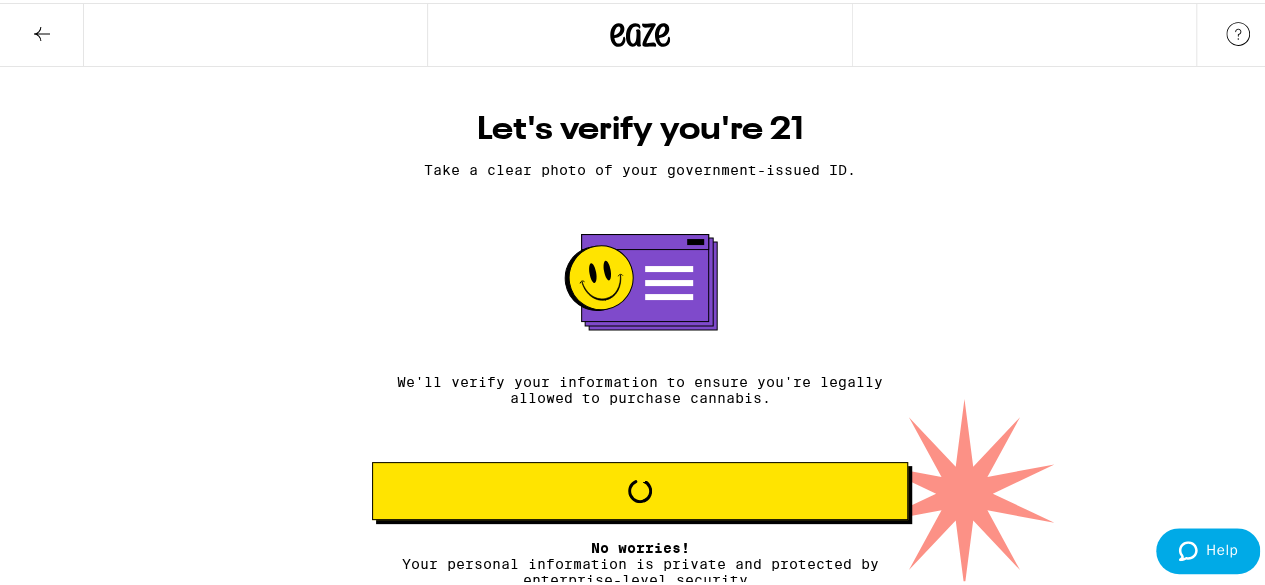 scroll, scrollTop: 24, scrollLeft: 0, axis: vertical 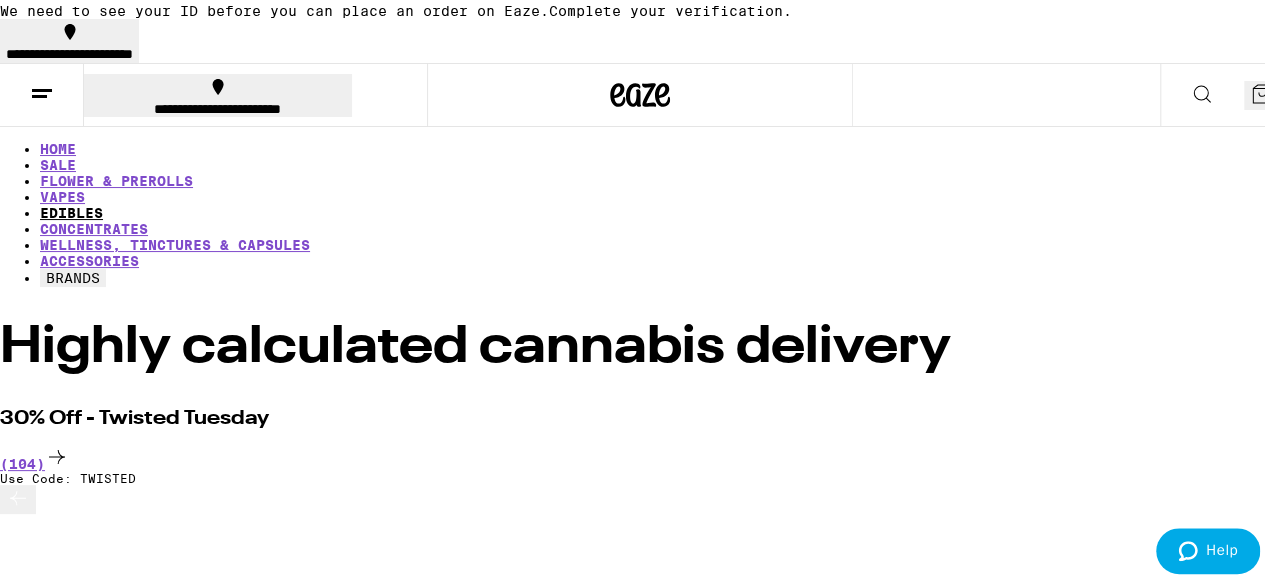 click on "EDIBLES" at bounding box center (71, 210) 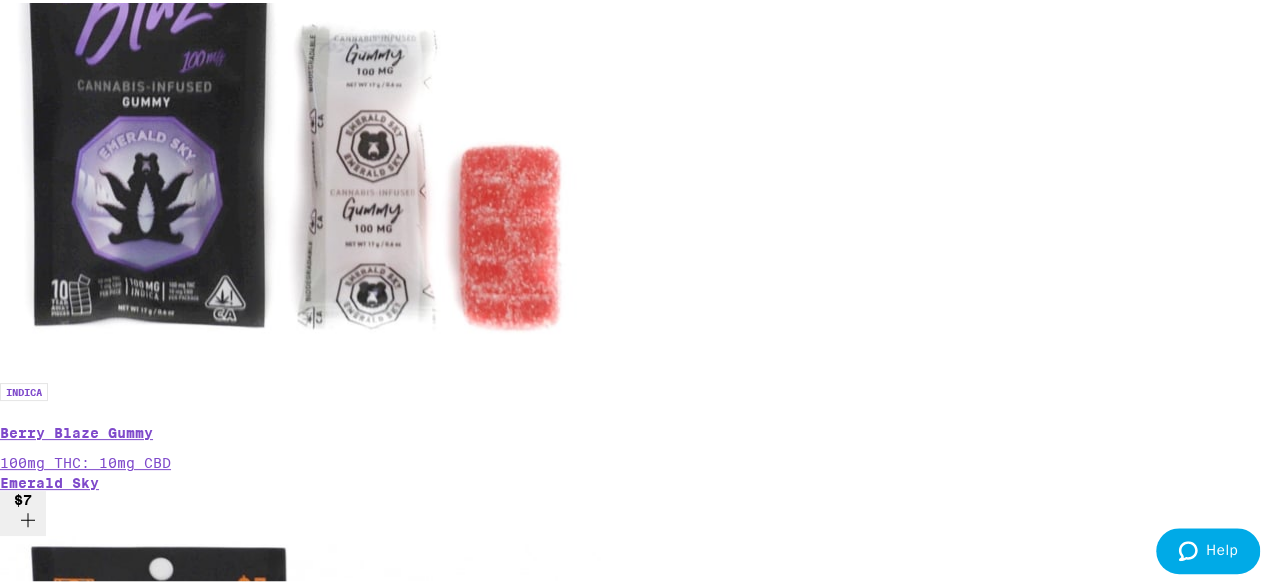 scroll, scrollTop: 716, scrollLeft: 0, axis: vertical 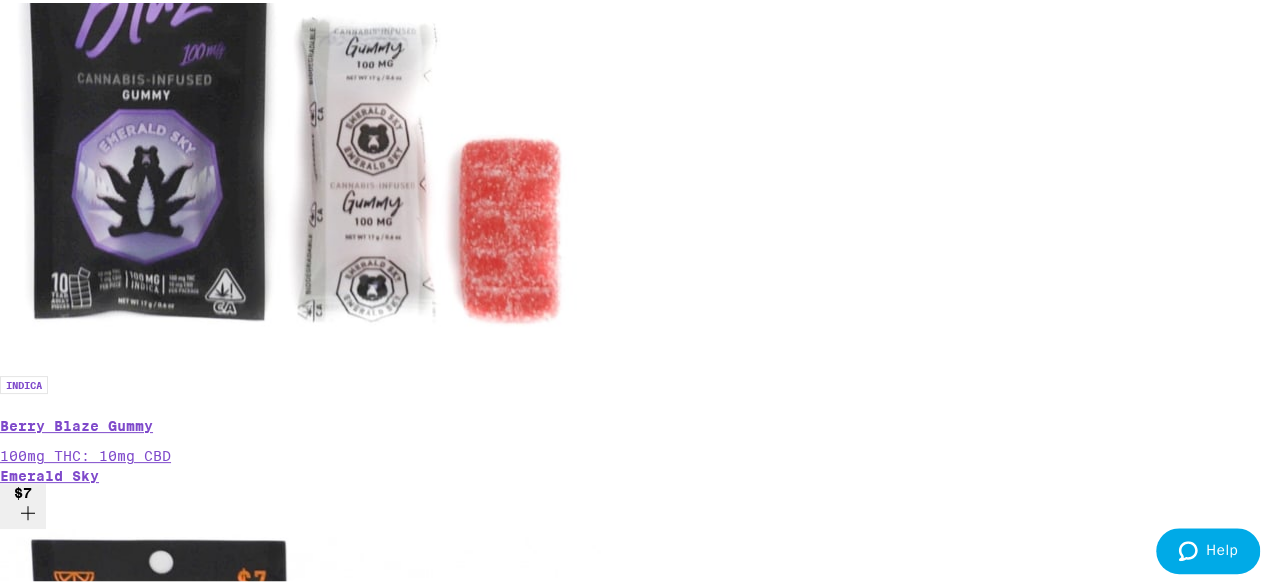 click on "**********" at bounding box center (218, -610) 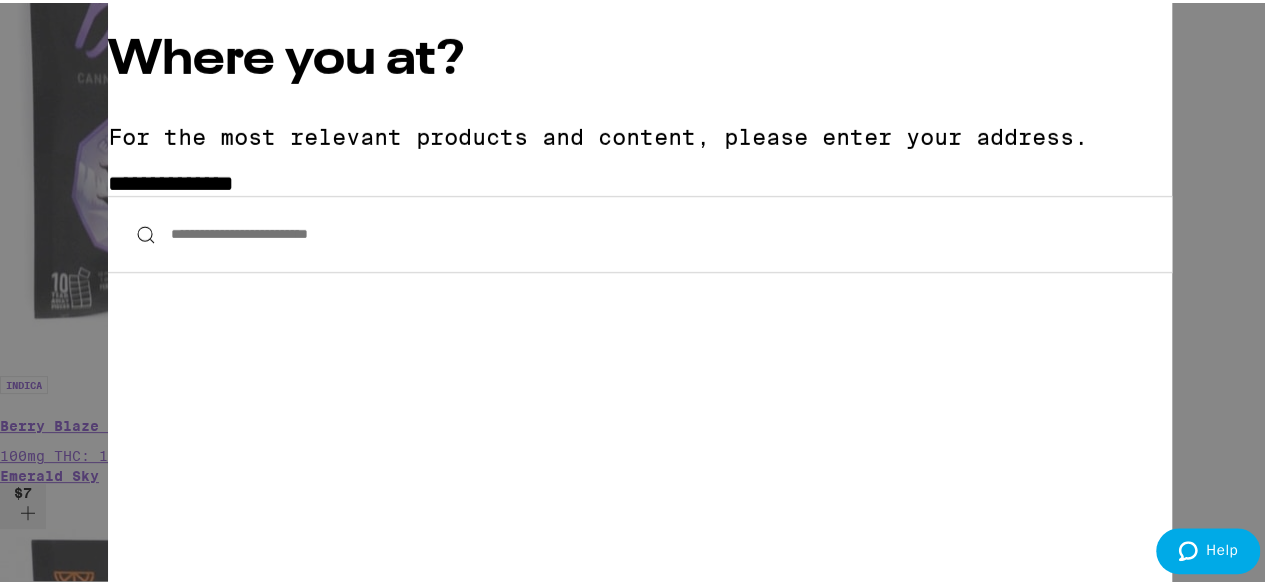 click on "**********" at bounding box center (640, 231) 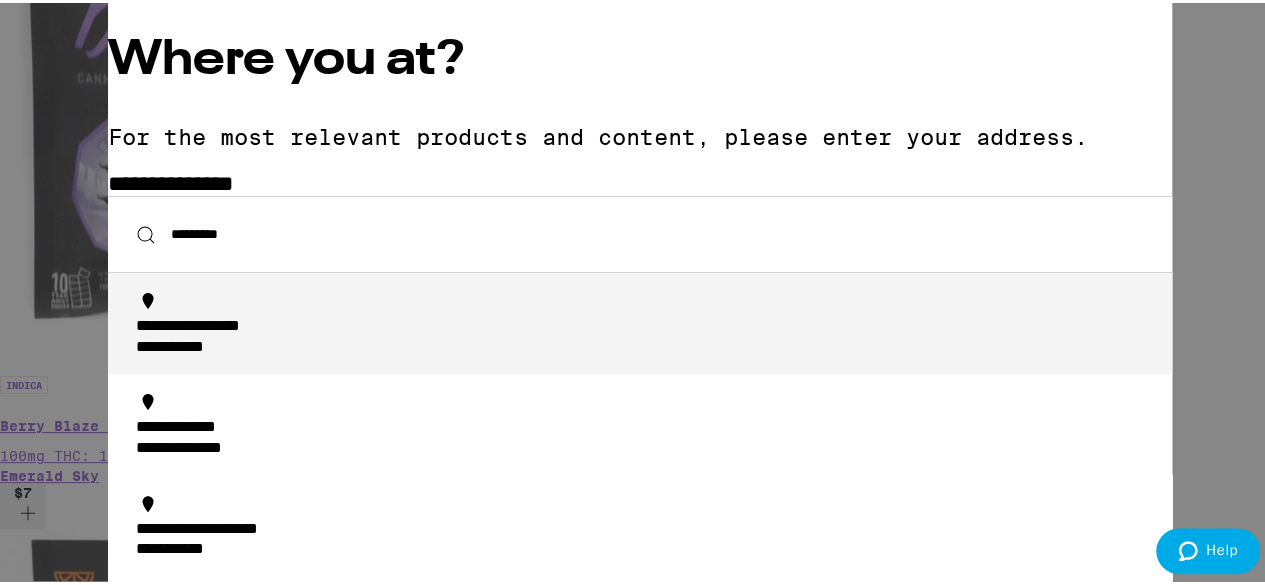 click on "**********" at bounding box center [646, 334] 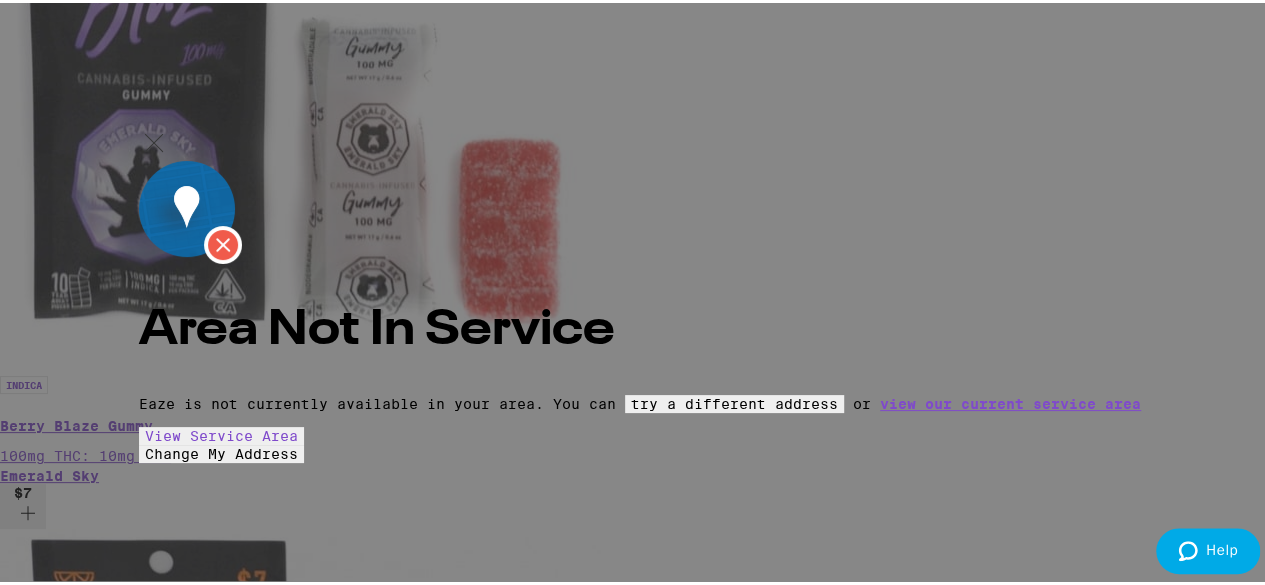 click at bounding box center (154, 140) 